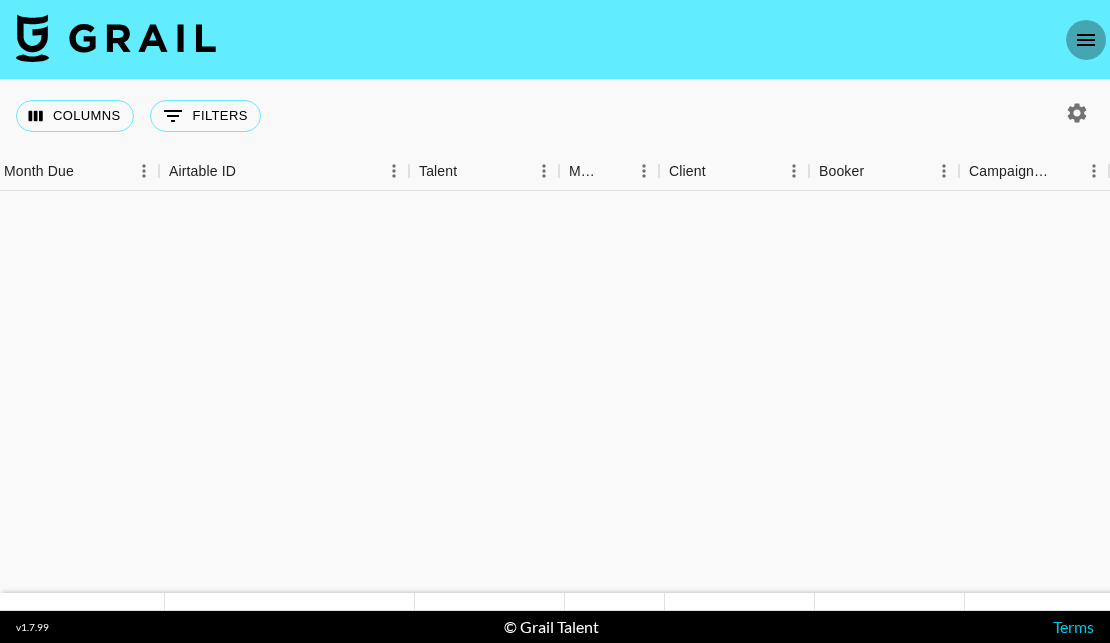 click 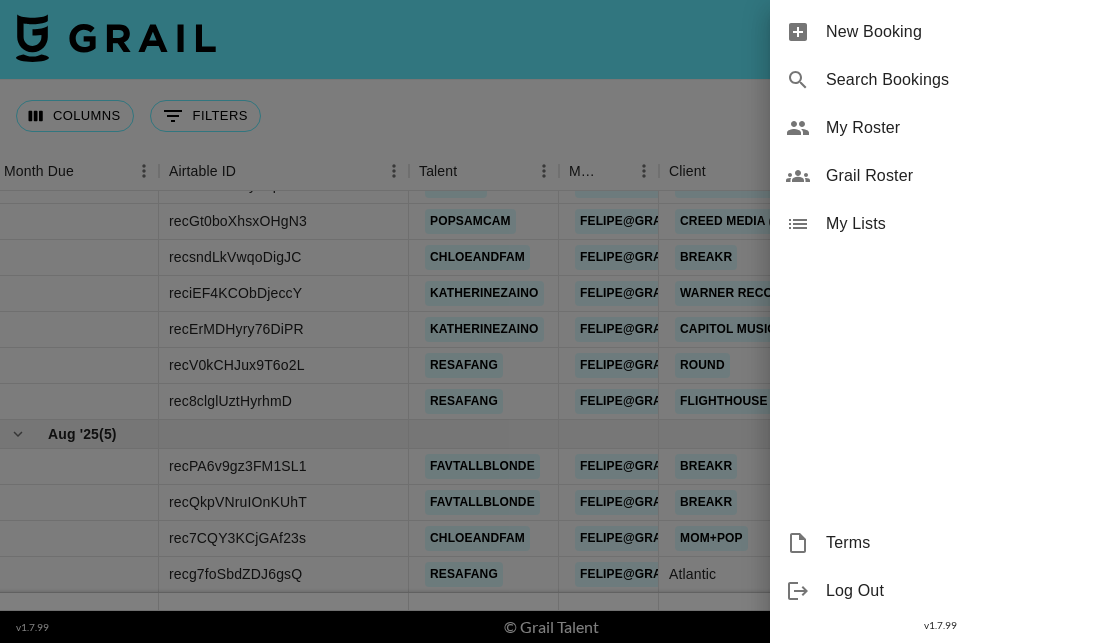 drag, startPoint x: 974, startPoint y: 119, endPoint x: 867, endPoint y: 19, distance: 146.45477 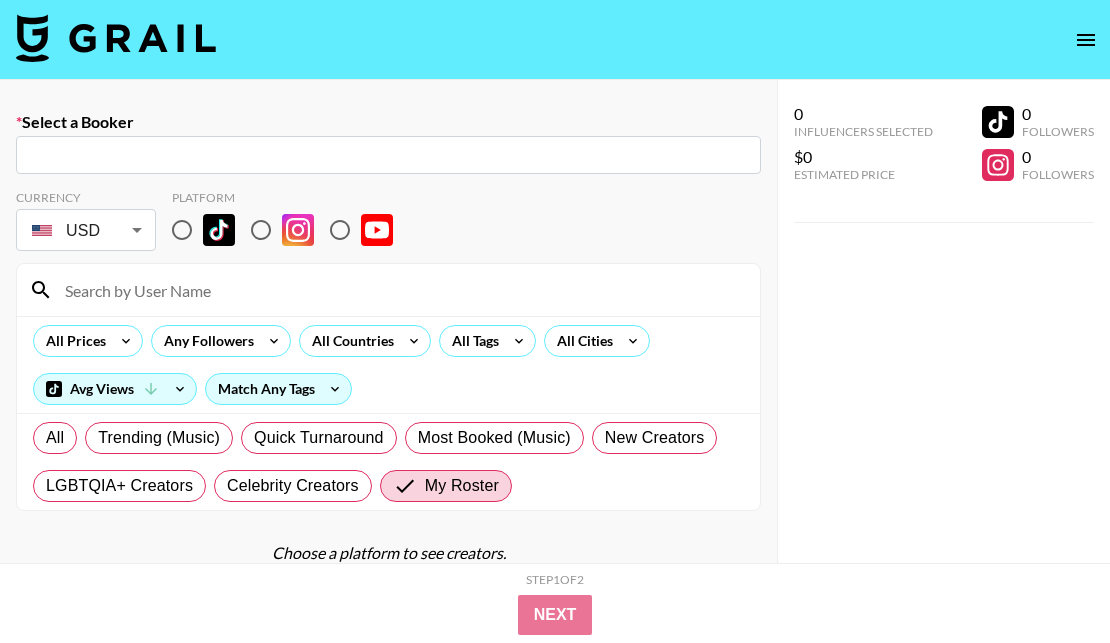 click at bounding box center (388, 155) 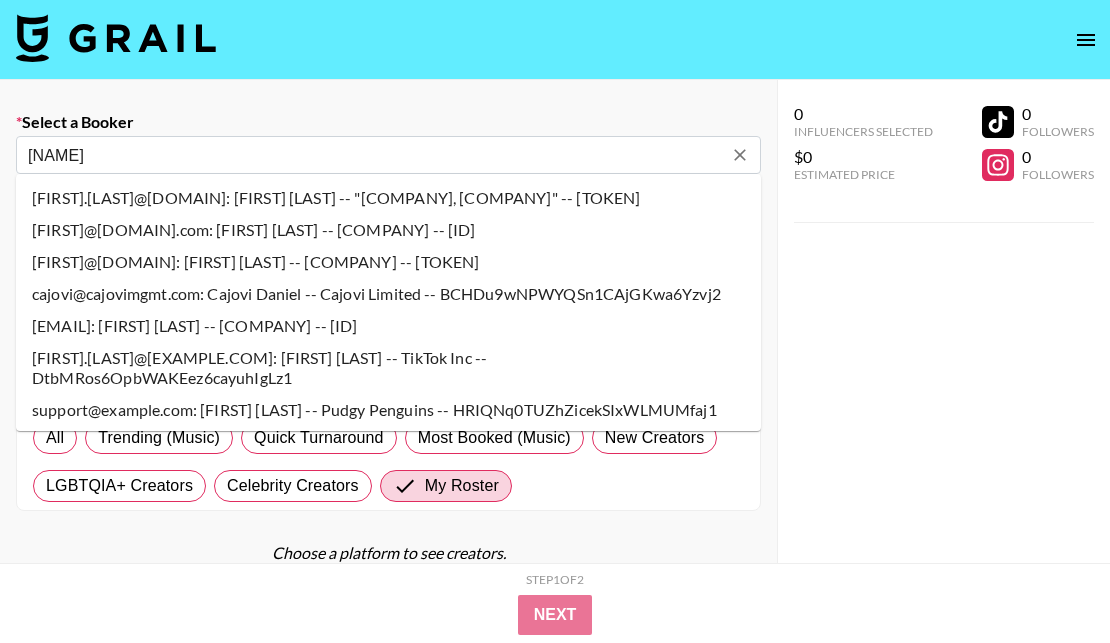 click on "[NAME]" at bounding box center [375, 155] 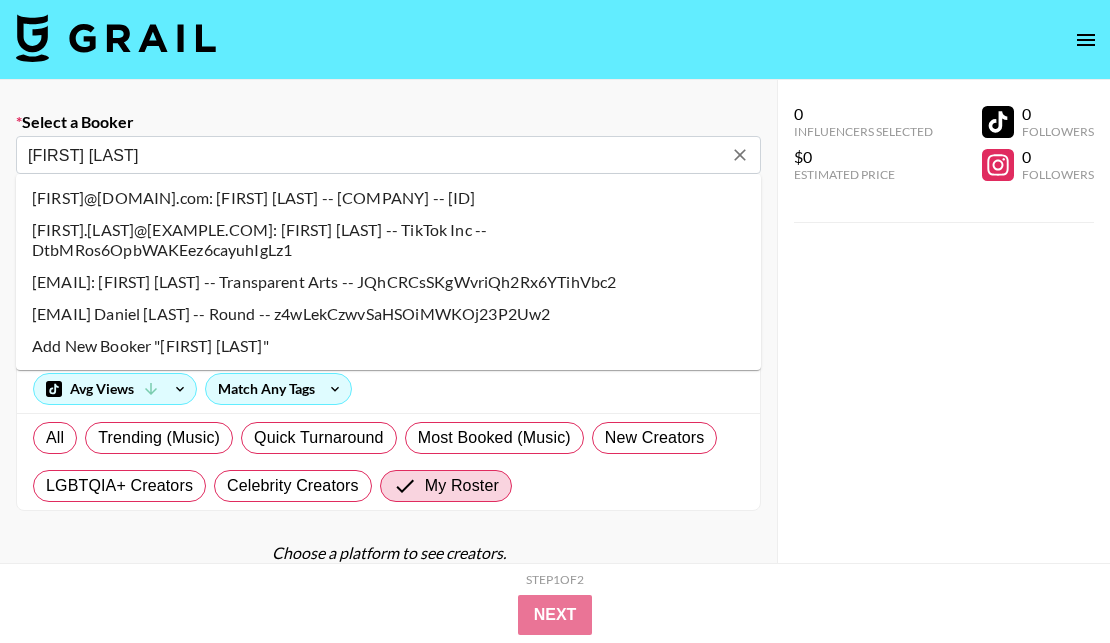 click on "[EMAIL] Daniel [LAST] -- Round -- z4wLekCzwvSaHSOiMWKOj23P2Uw2" at bounding box center [388, 314] 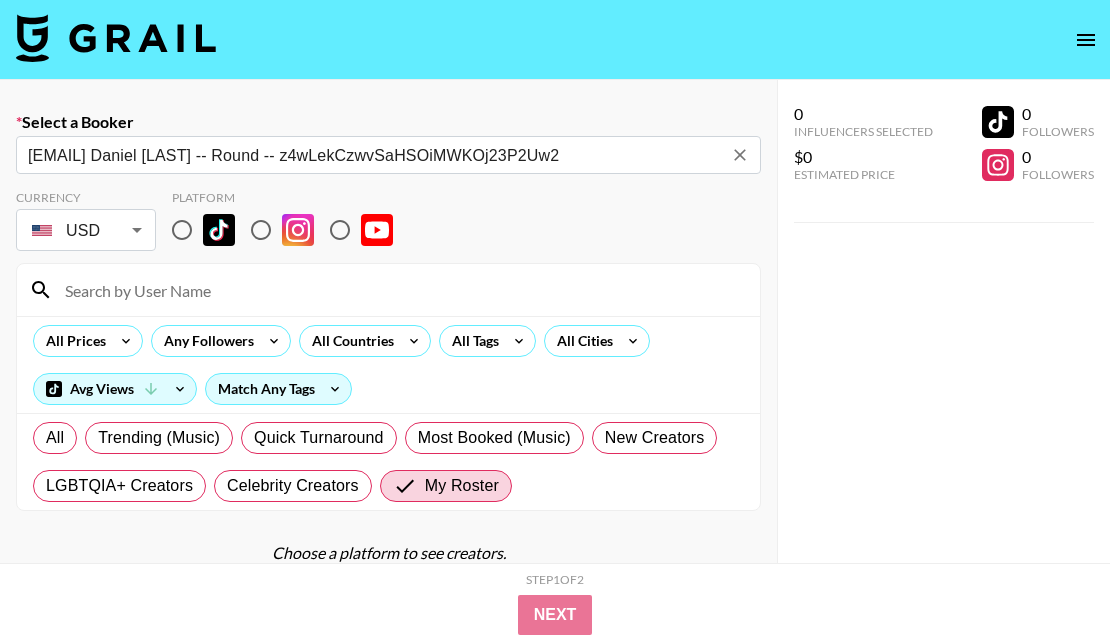 type on "[EMAIL] Daniel [LAST] -- Round -- z4wLekCzwvSaHSOiMWKOj23P2Uw2" 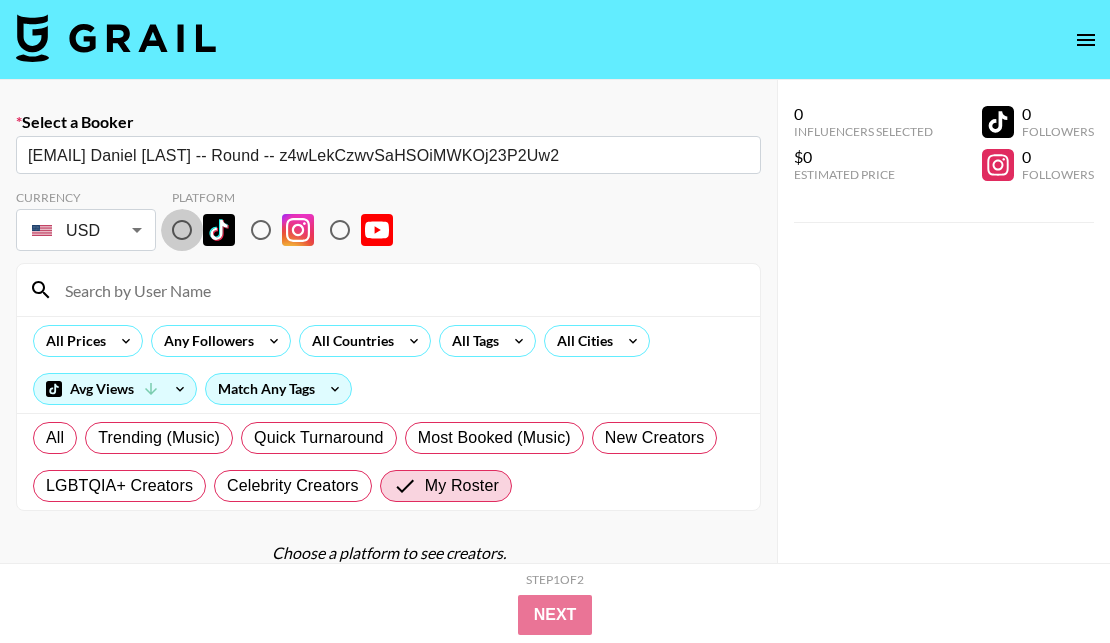 click at bounding box center (182, 230) 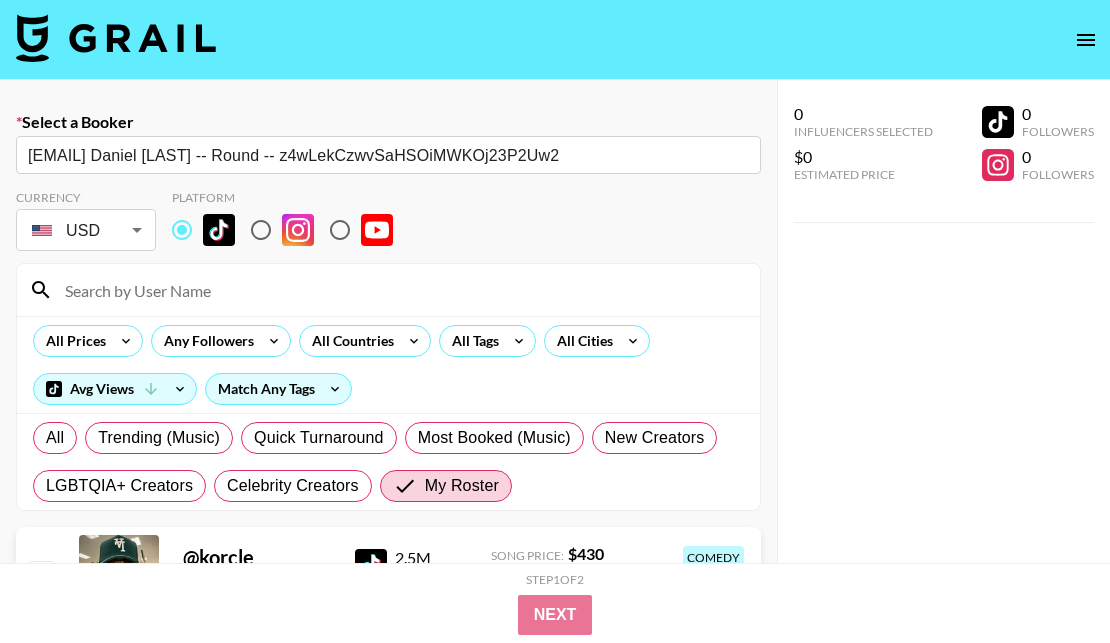 click at bounding box center [400, 290] 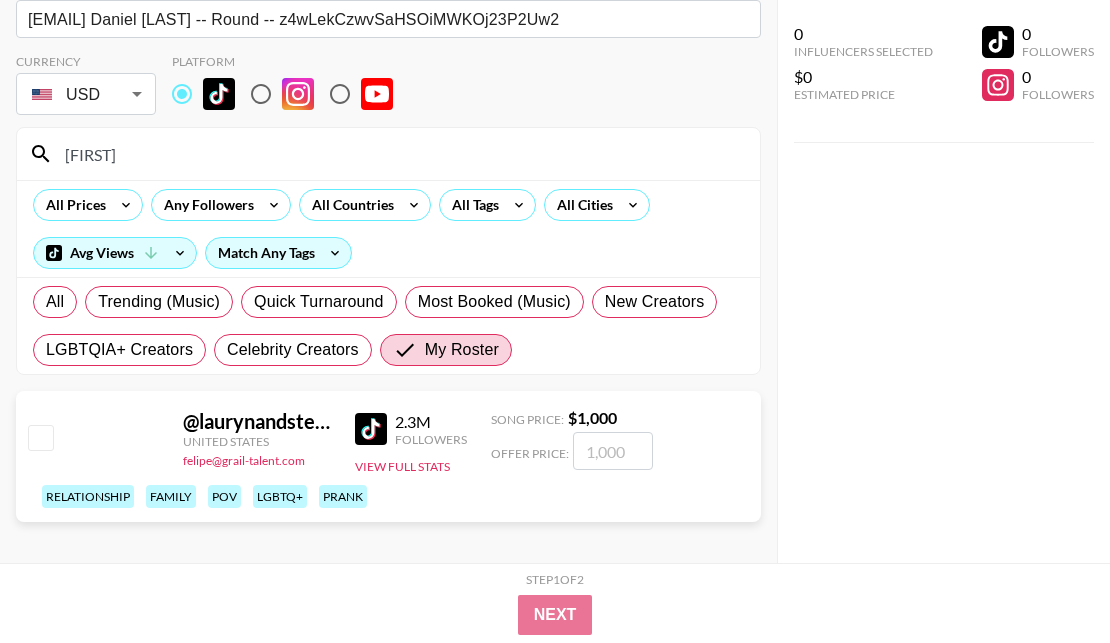 scroll, scrollTop: 142, scrollLeft: 0, axis: vertical 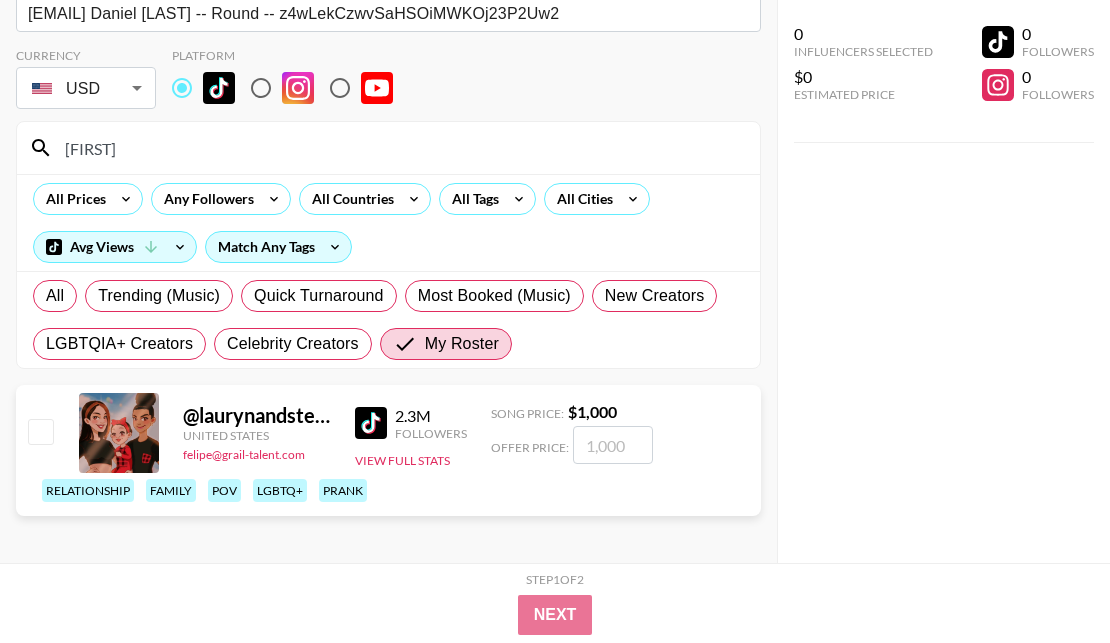 type on "[FIRST]" 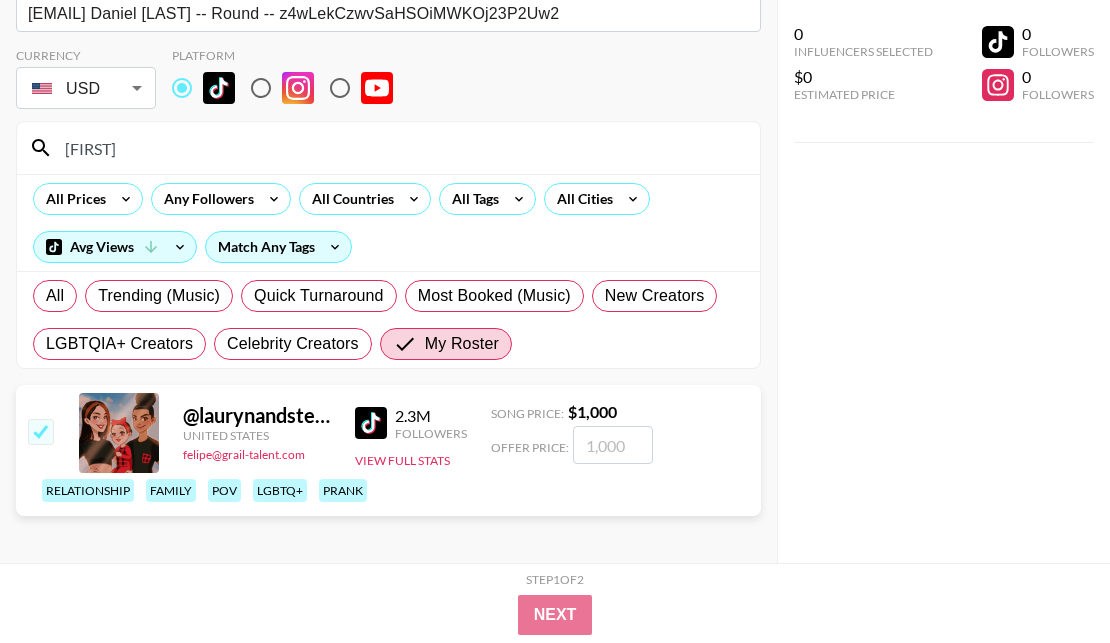checkbox on "true" 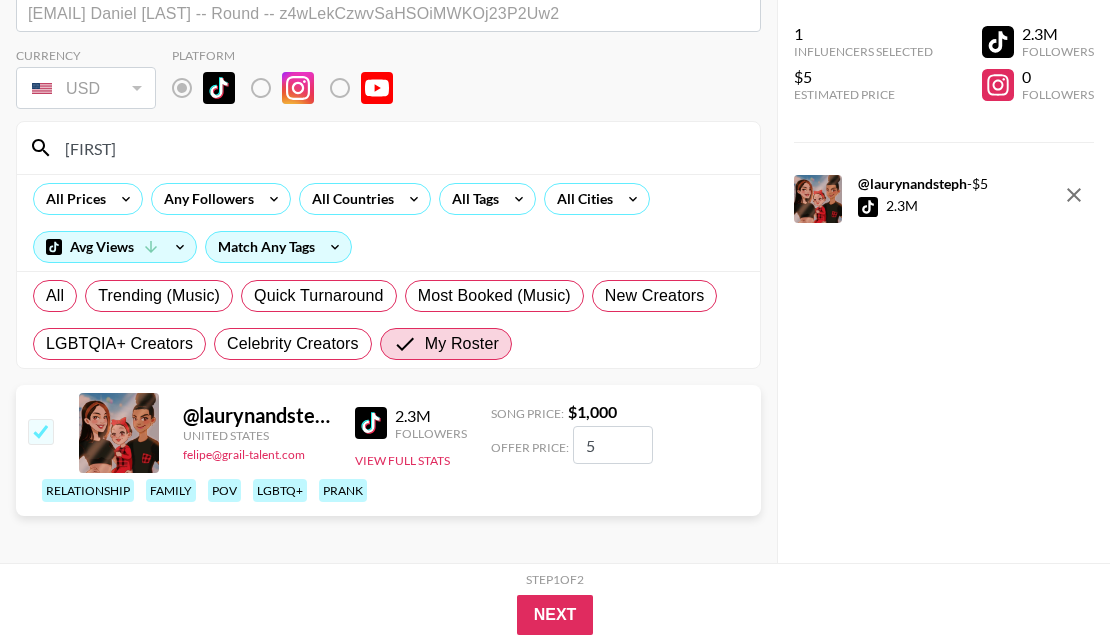 checkbox on "false" 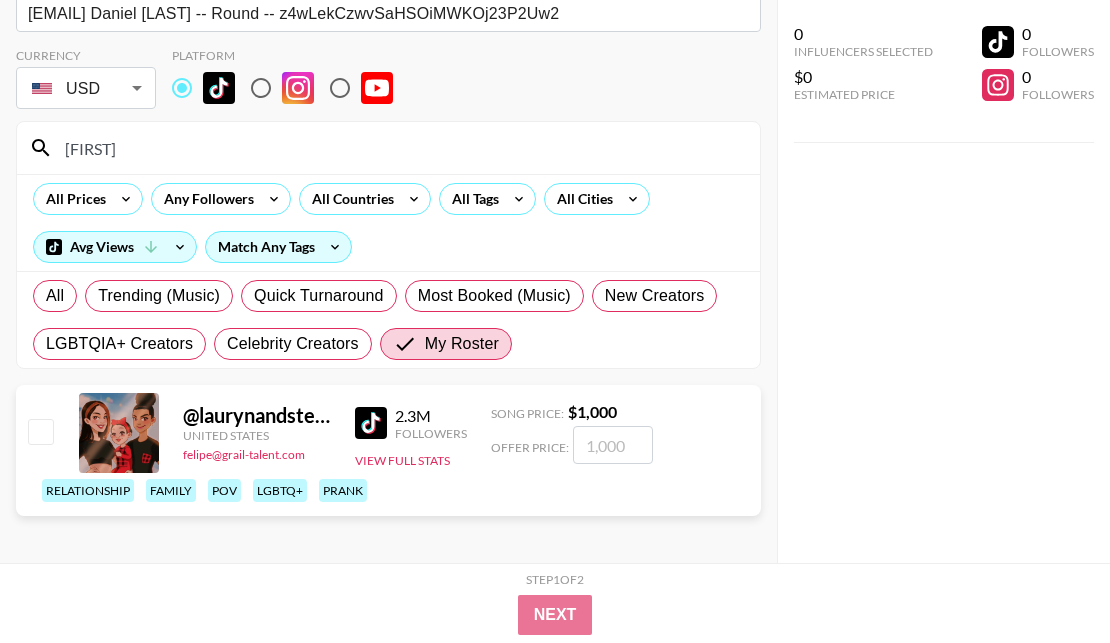 checkbox on "true" 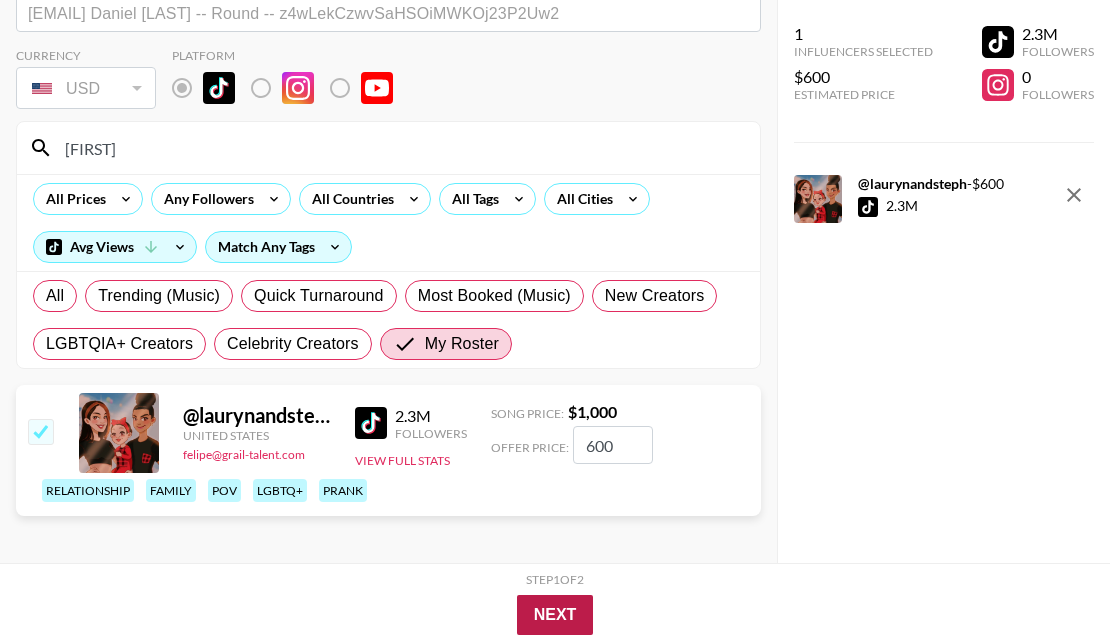 type on "600" 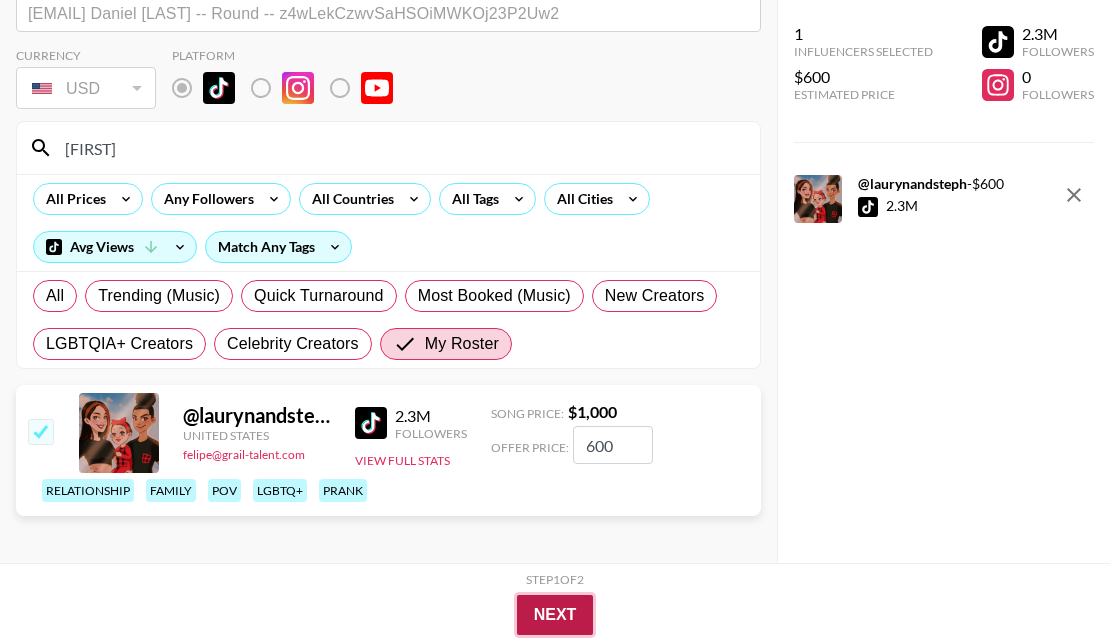 click on "Next" at bounding box center [555, 615] 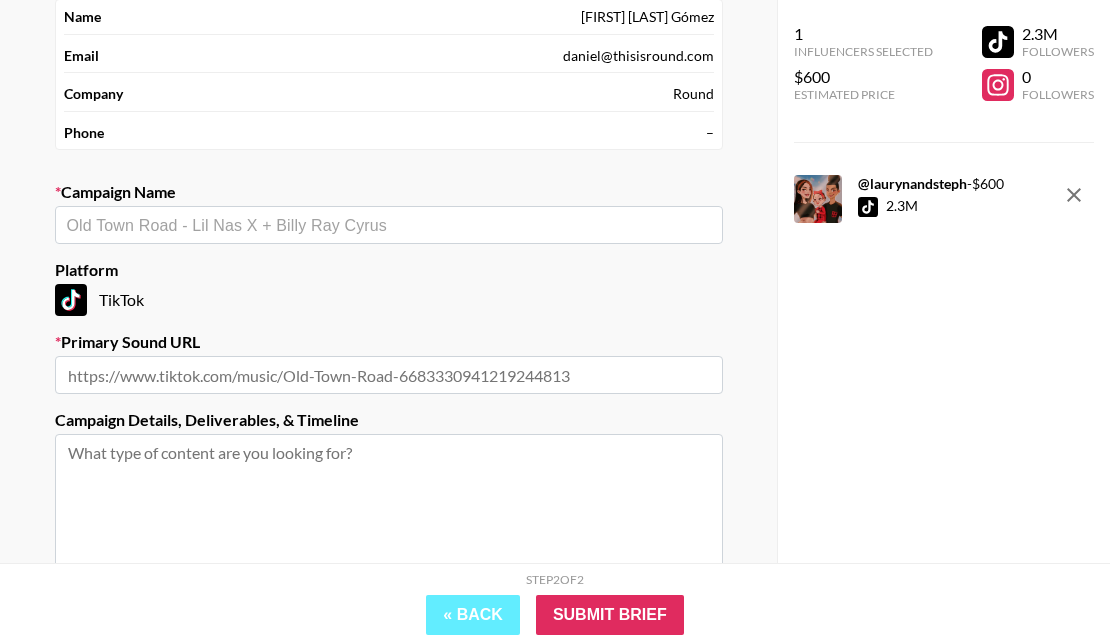 click on "​" at bounding box center (389, 225) 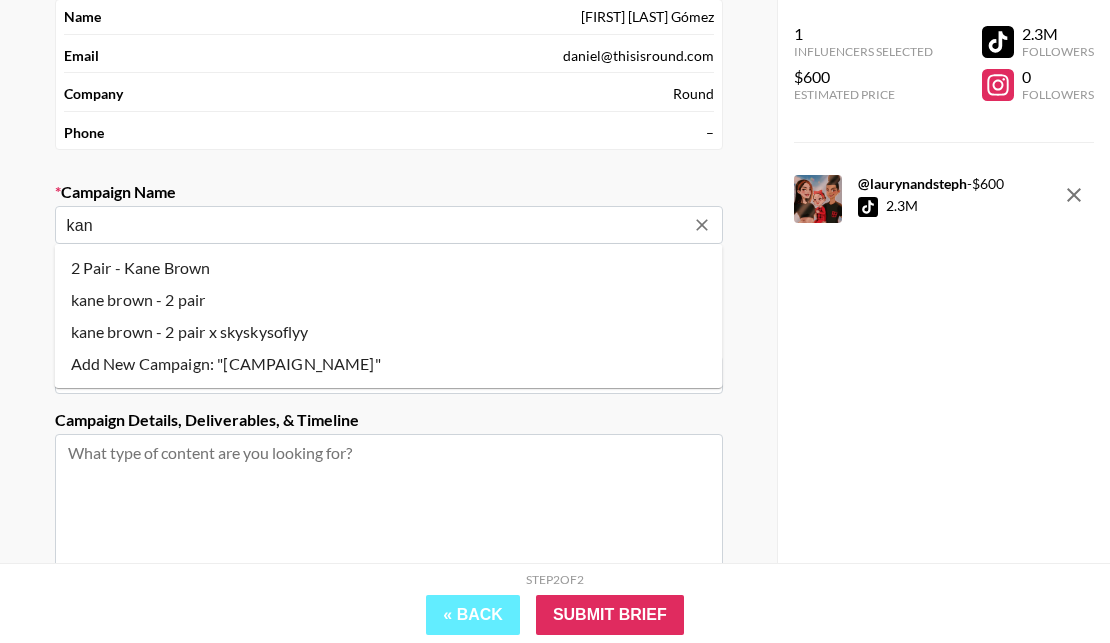 click on "2 Pair - Kane Brown" at bounding box center [389, 268] 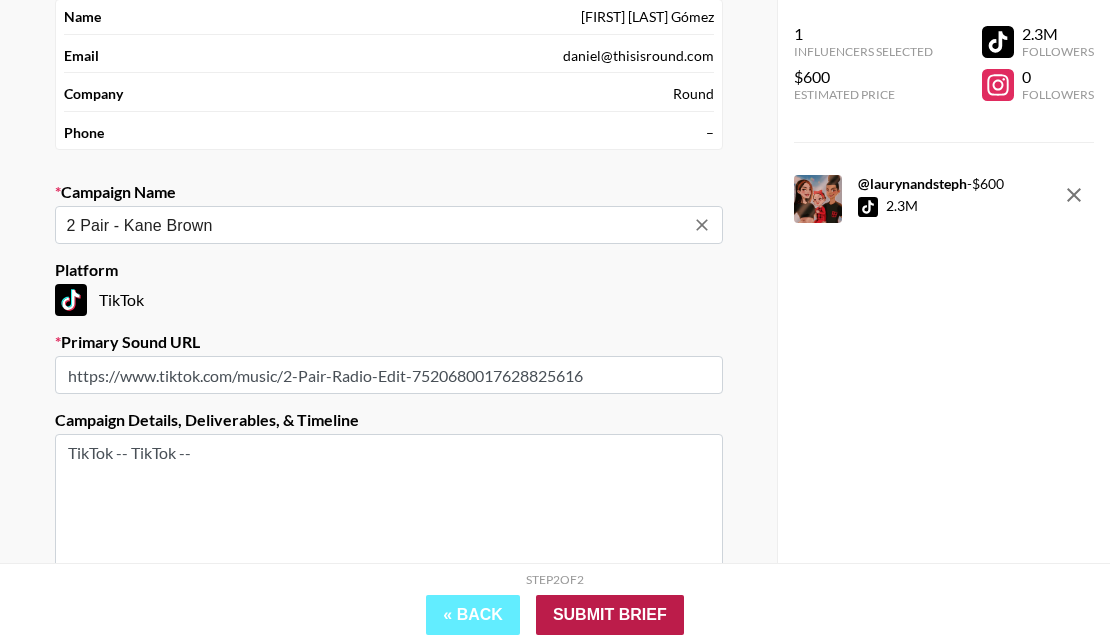 type on "2 Pair - Kane Brown" 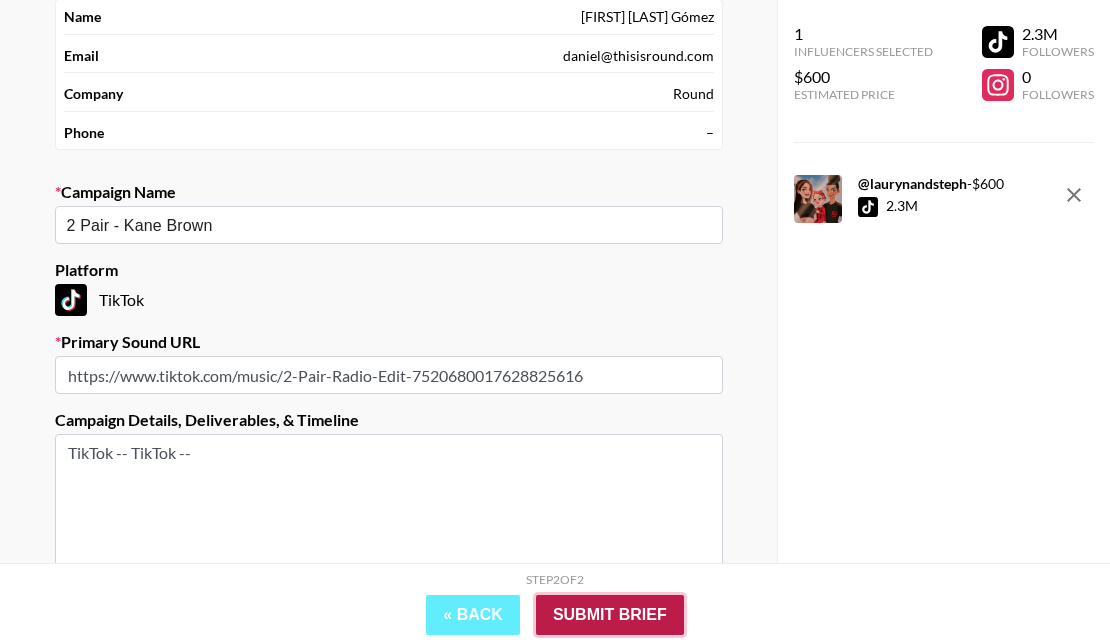 click on "Submit Brief" at bounding box center (610, 615) 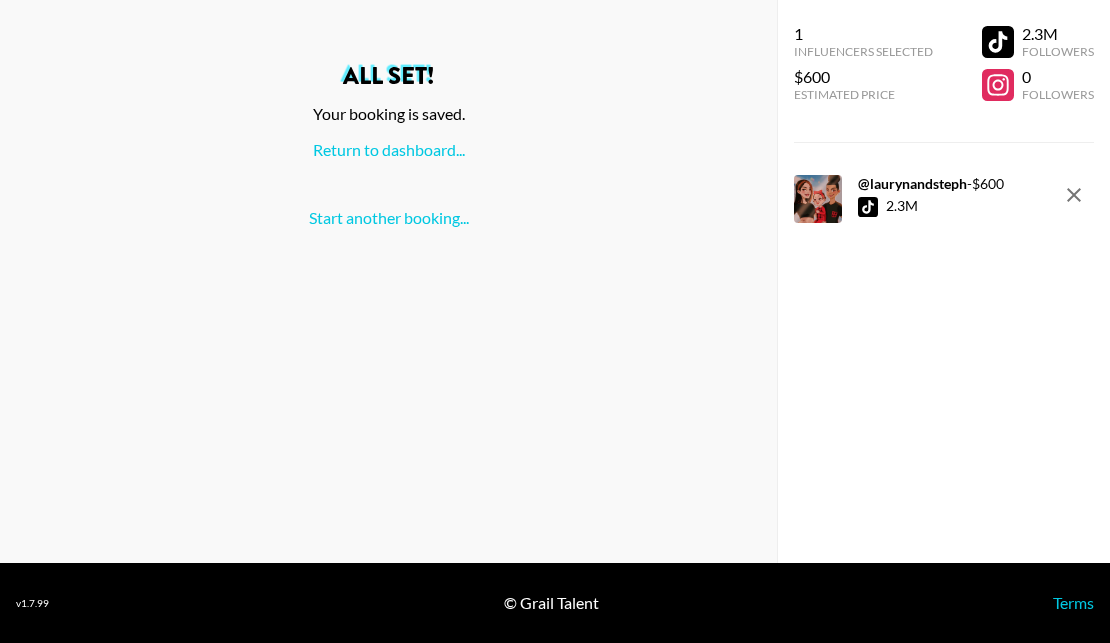 scroll, scrollTop: 0, scrollLeft: 0, axis: both 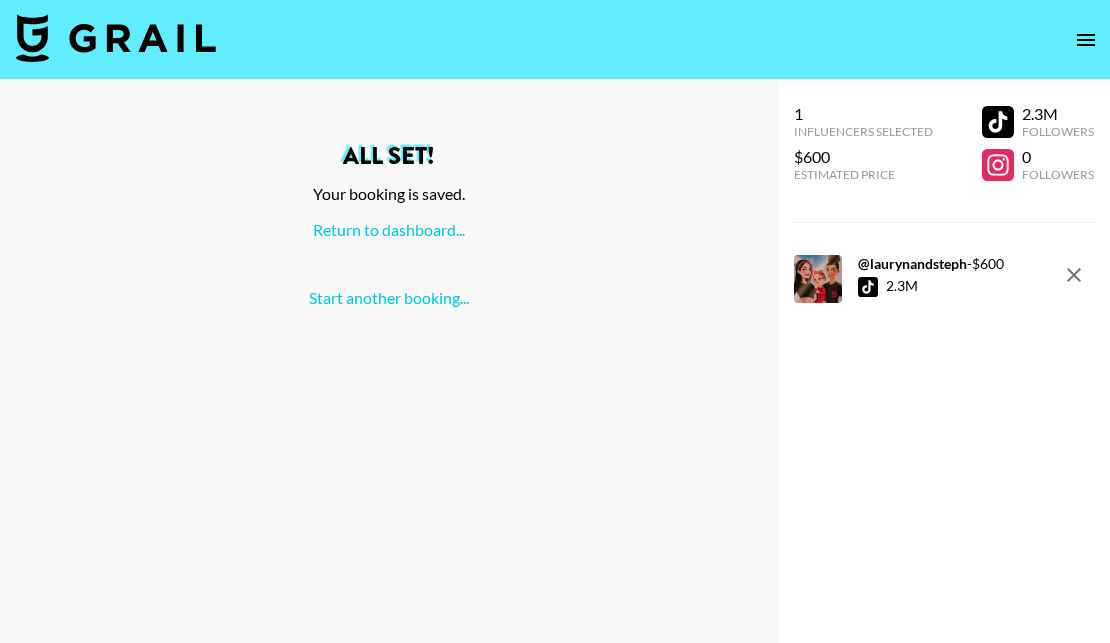click at bounding box center (116, 38) 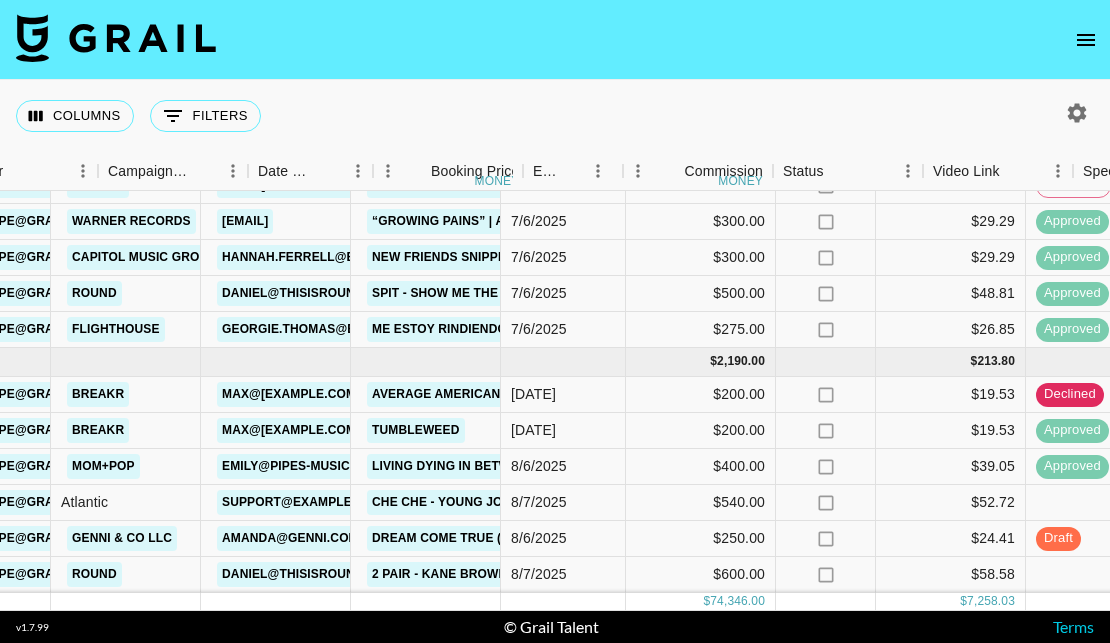 scroll, scrollTop: 2961, scrollLeft: 918, axis: both 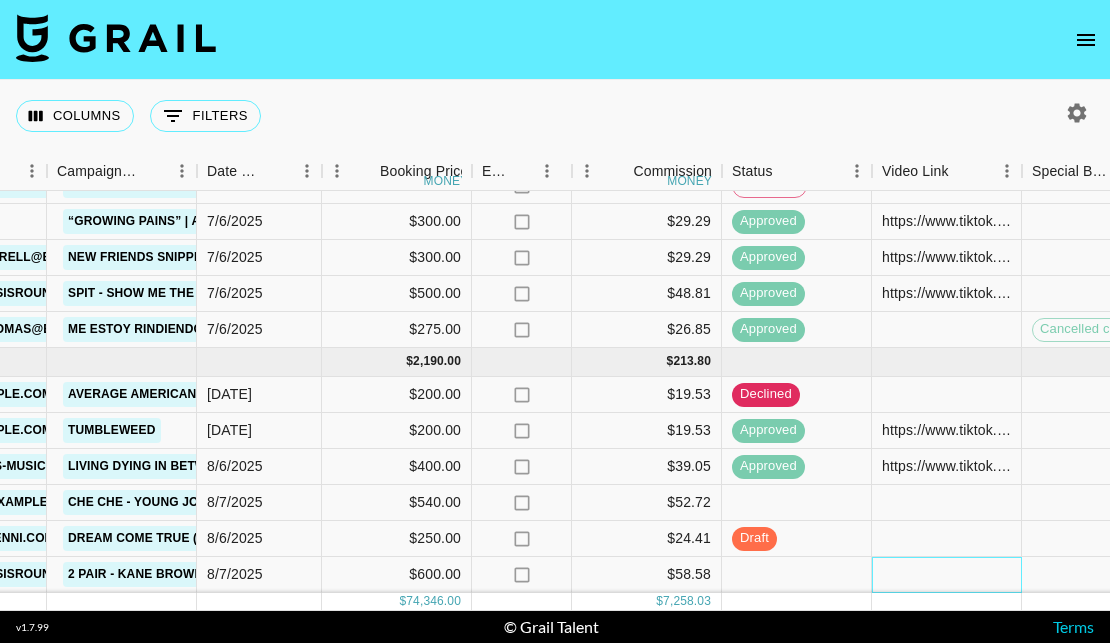 click at bounding box center (947, 575) 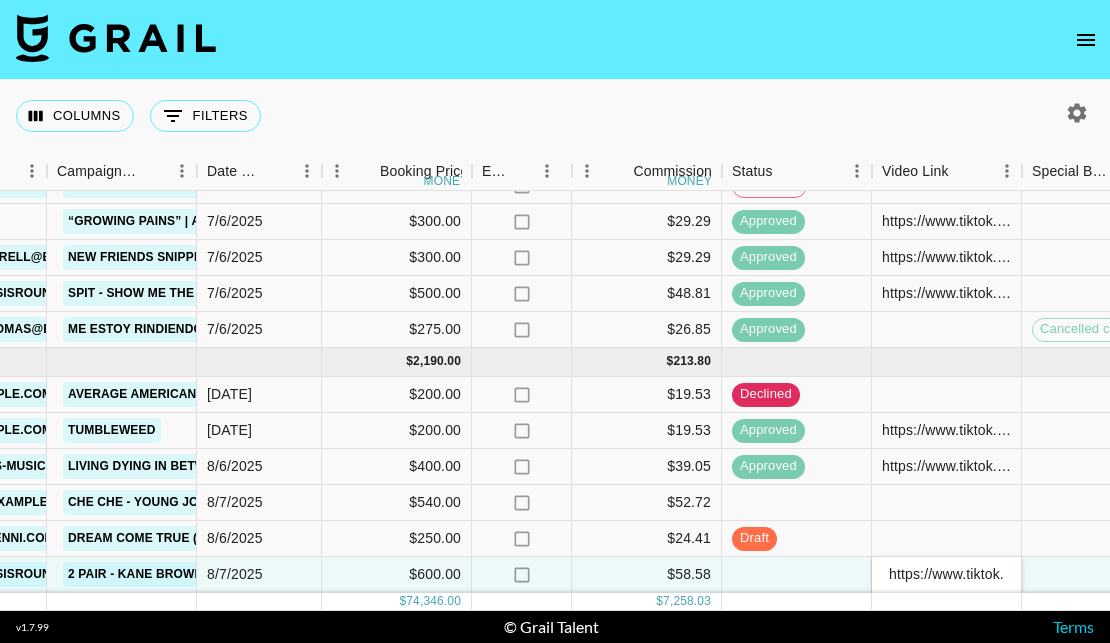 scroll, scrollTop: 0, scrollLeft: 804, axis: horizontal 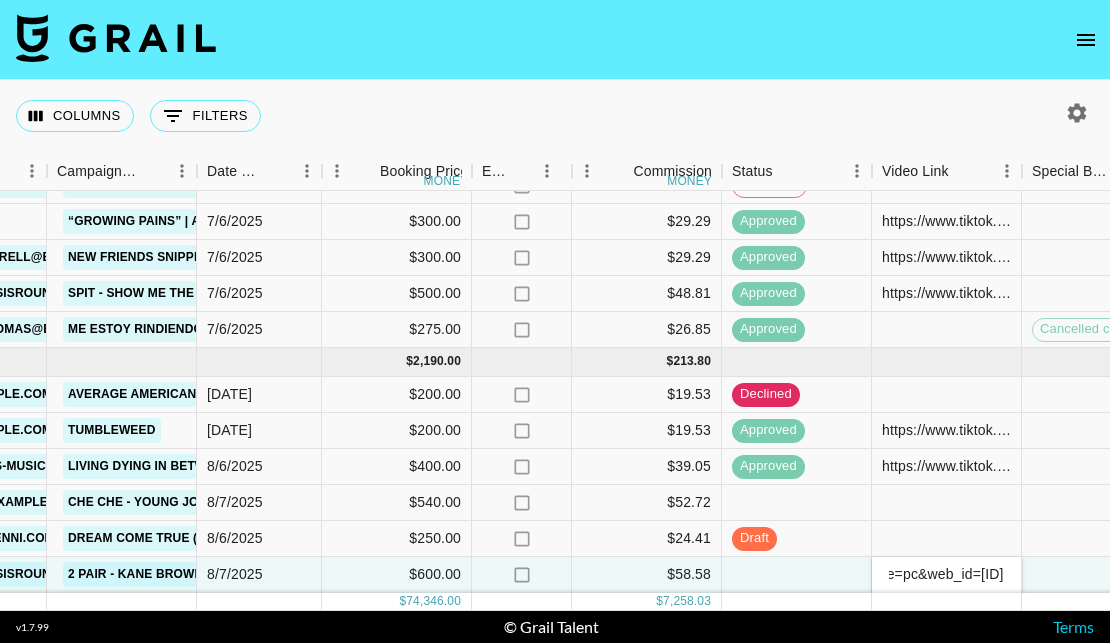 type on "https://www.tiktok.com/@laurynandsteph/video/7535158806322367799?is_from_webapp=1&sender_device=pc&web_id=[ID]" 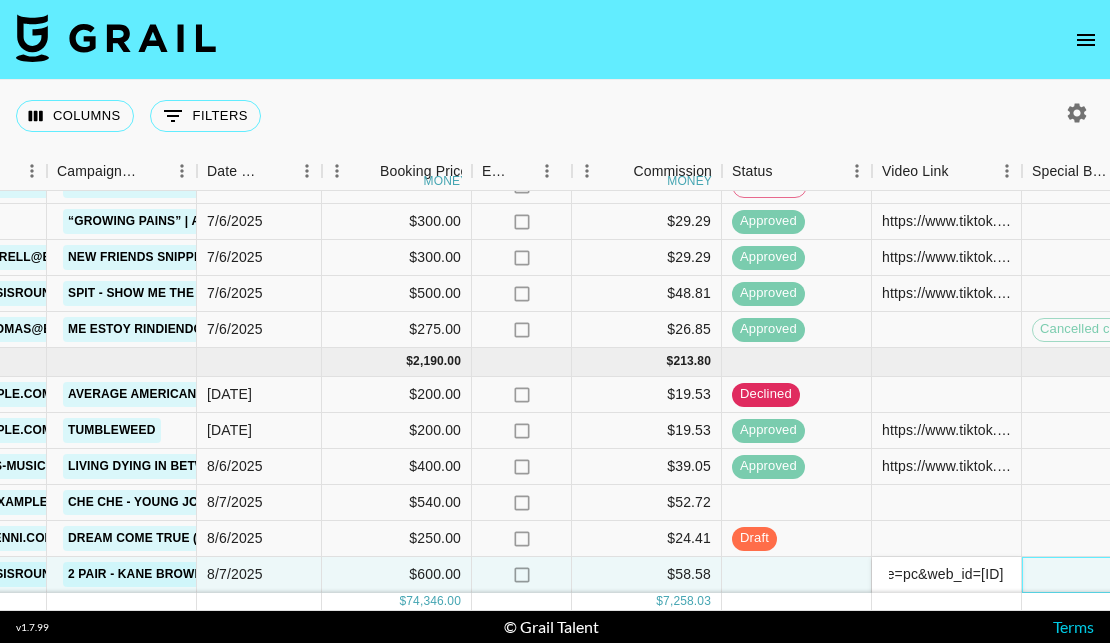 scroll, scrollTop: 0, scrollLeft: 0, axis: both 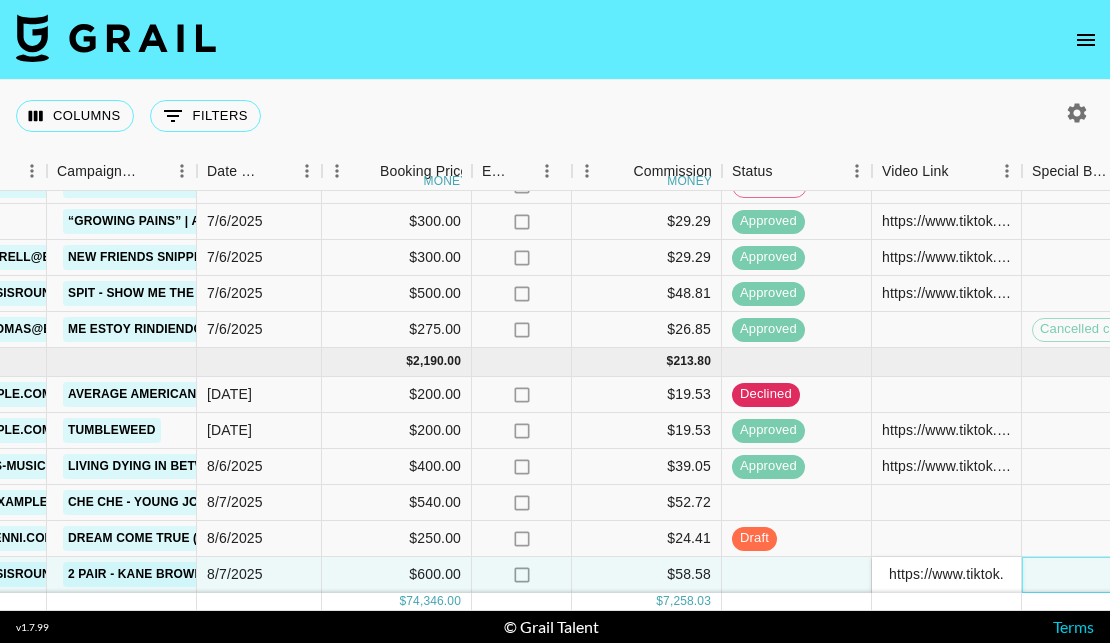 click at bounding box center (1097, 575) 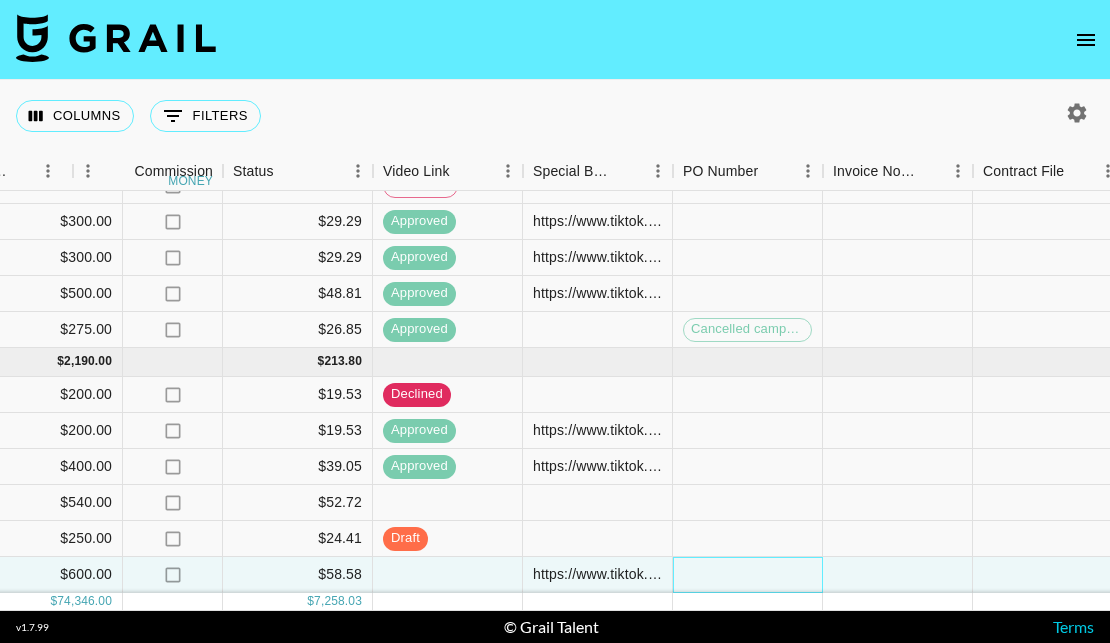 scroll, scrollTop: 2961, scrollLeft: 1960, axis: both 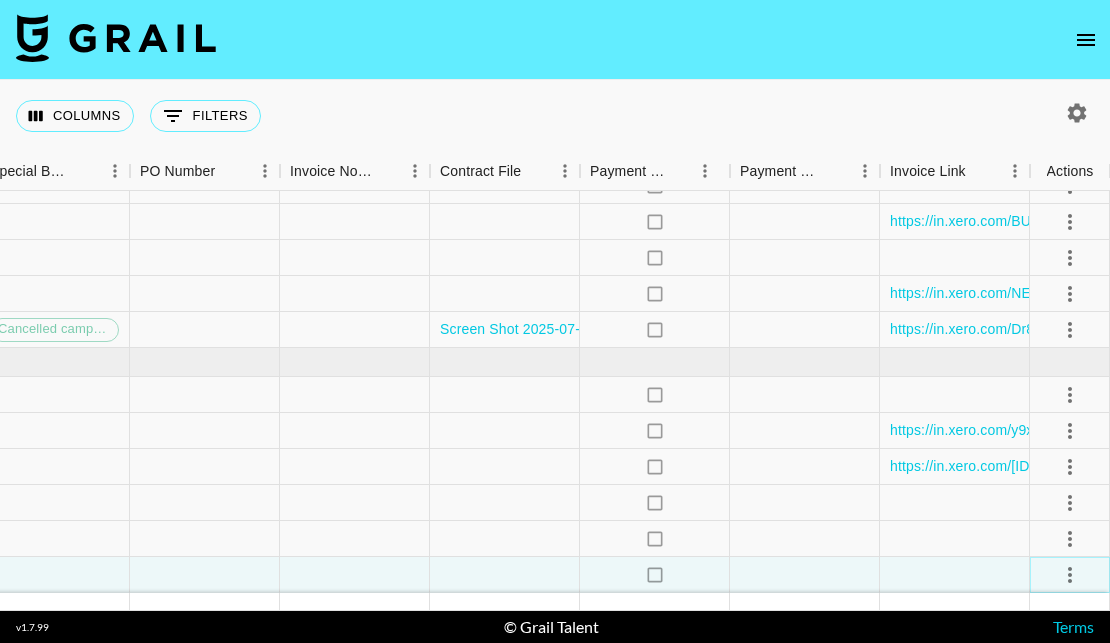 click 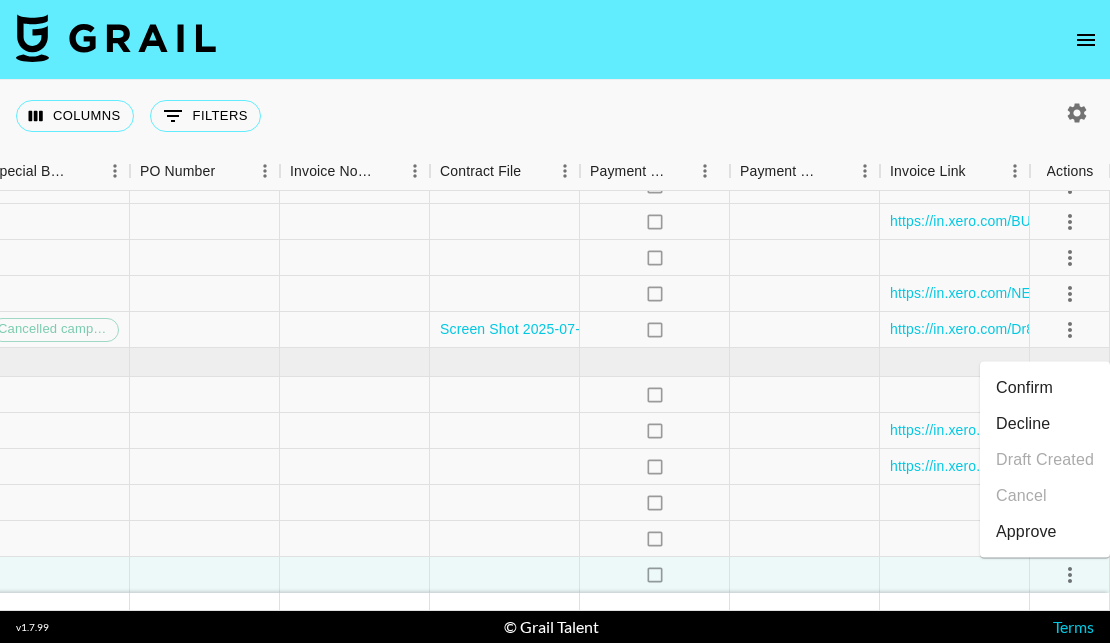click on "Approve" at bounding box center (1026, 532) 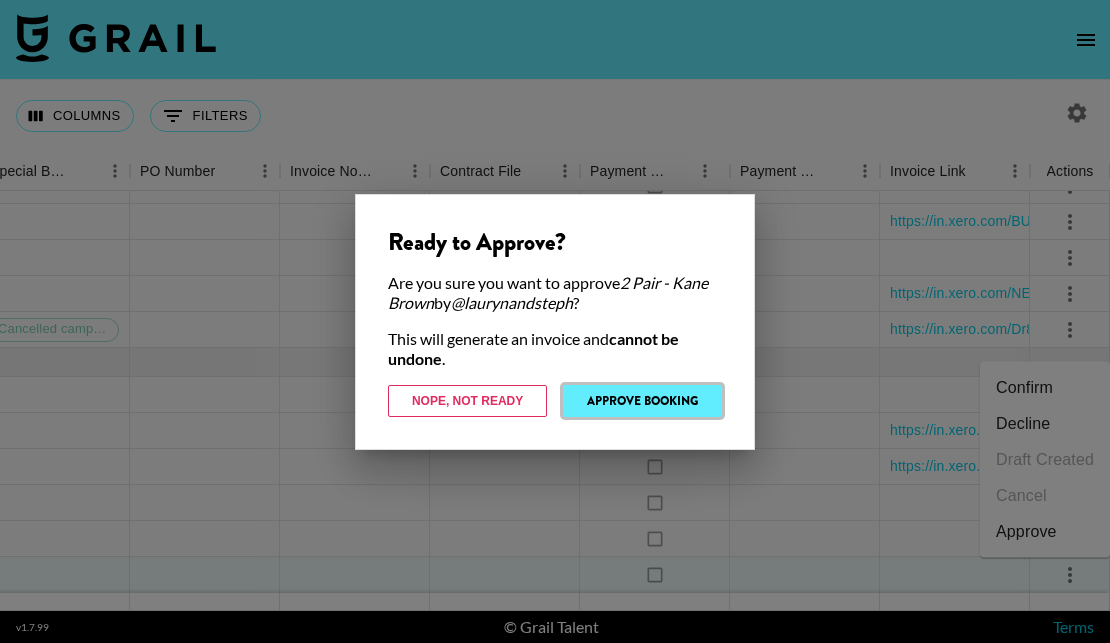 click on "Approve Booking" at bounding box center [642, 401] 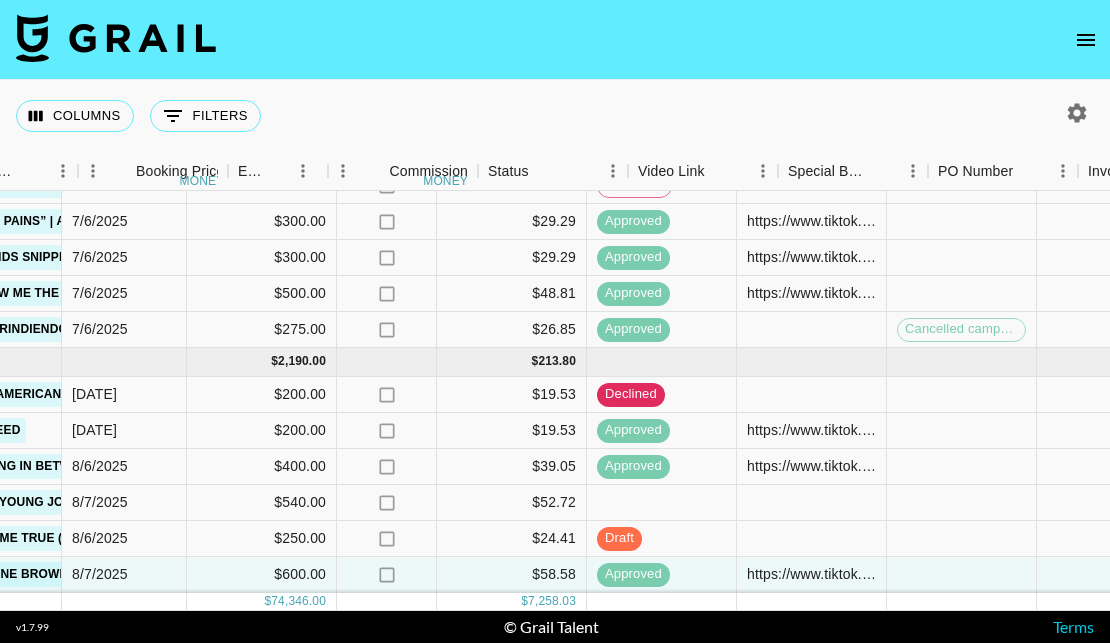 scroll, scrollTop: 2961, scrollLeft: 1960, axis: both 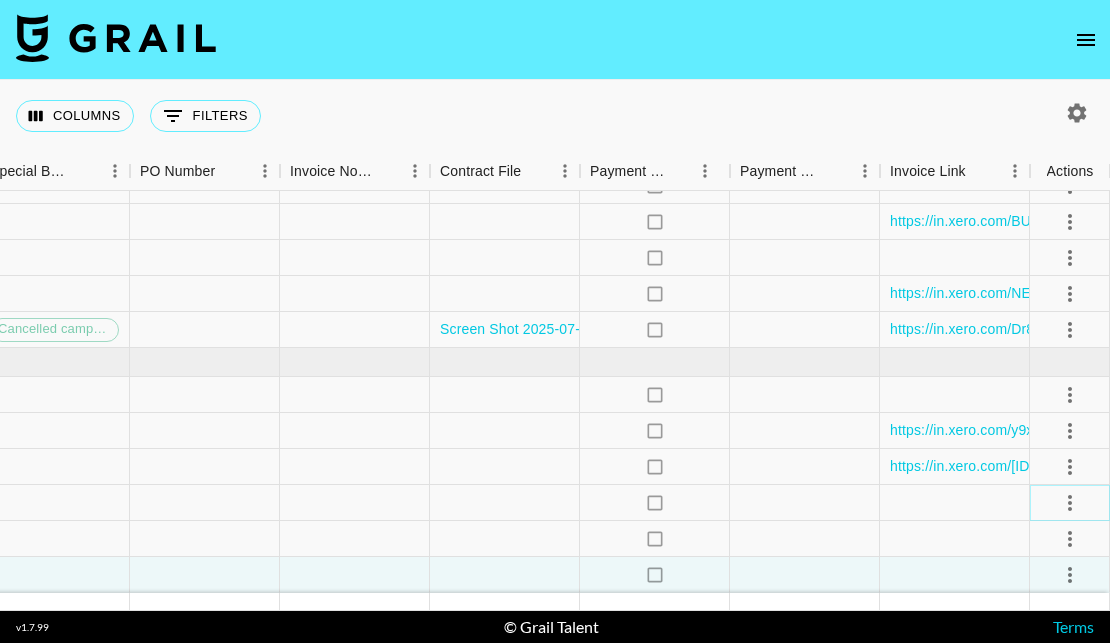 click 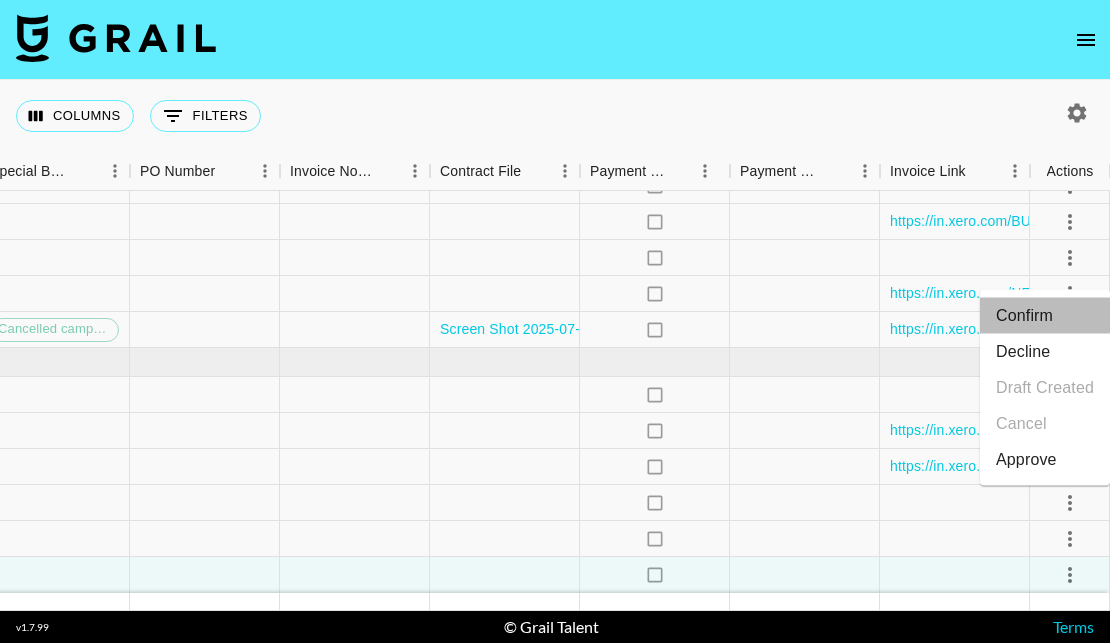 click on "Confirm" at bounding box center (1045, 316) 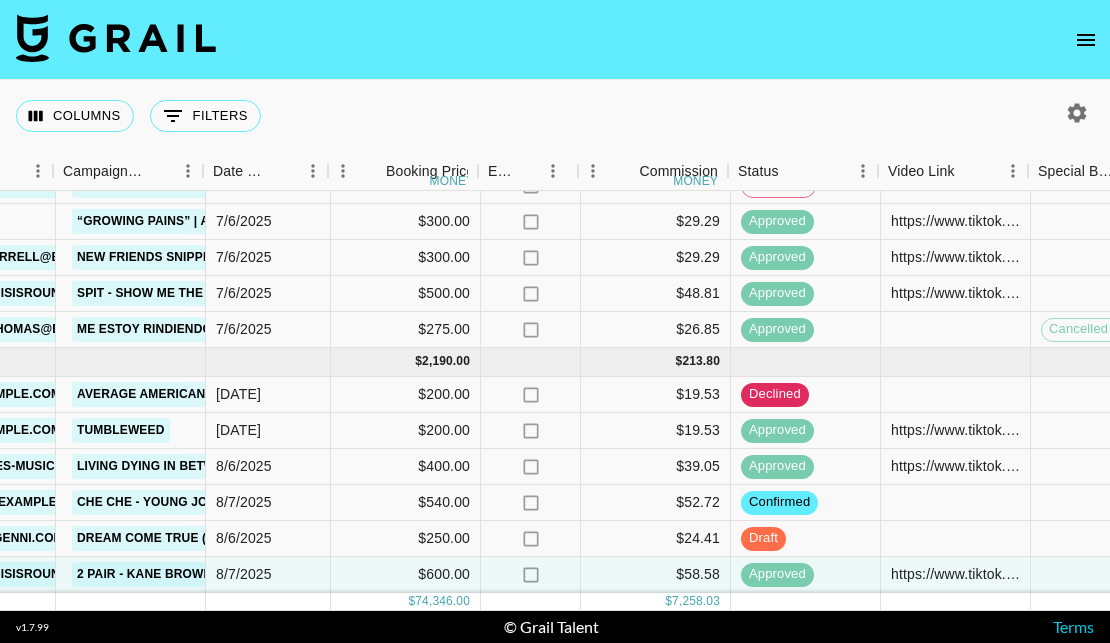 scroll, scrollTop: 2961, scrollLeft: 912, axis: both 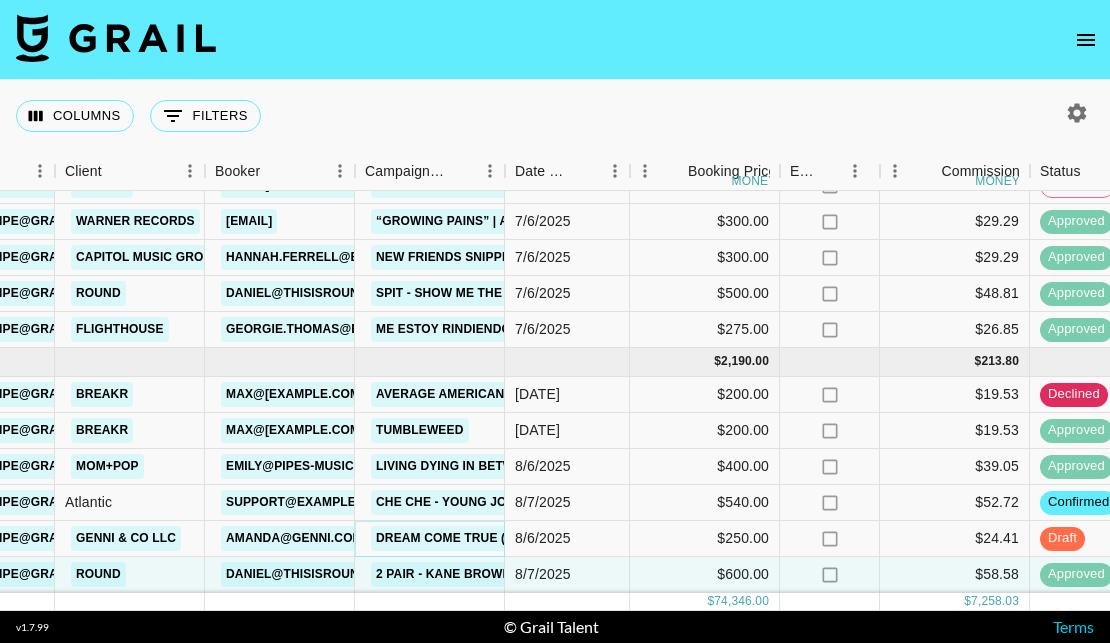 click on "Dream Come True (Sped up)" at bounding box center [469, 538] 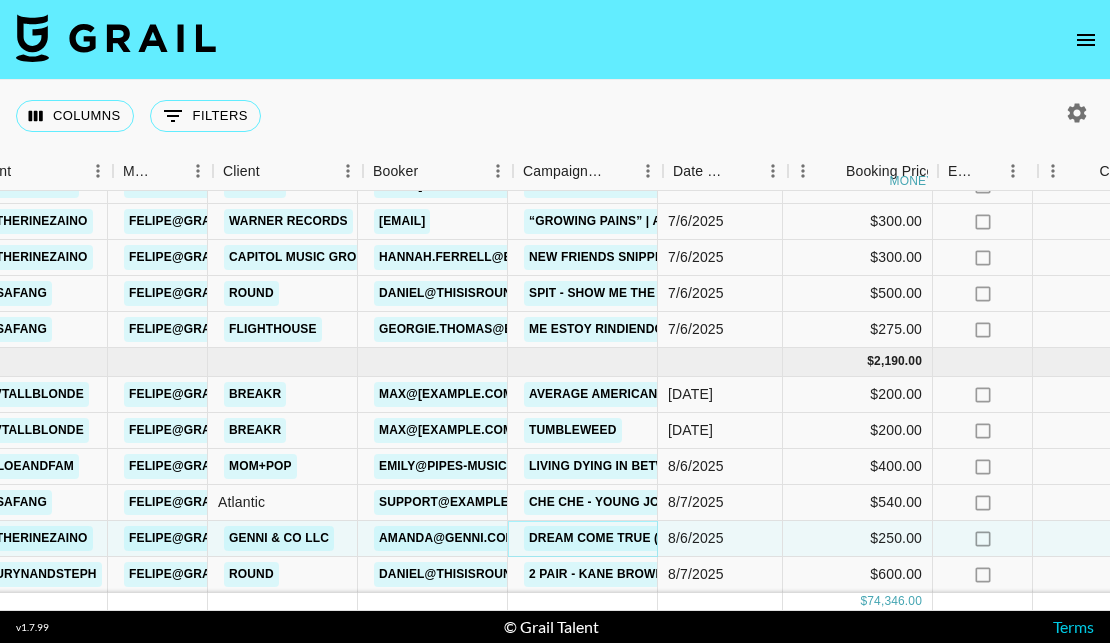 scroll, scrollTop: 2961, scrollLeft: 363, axis: both 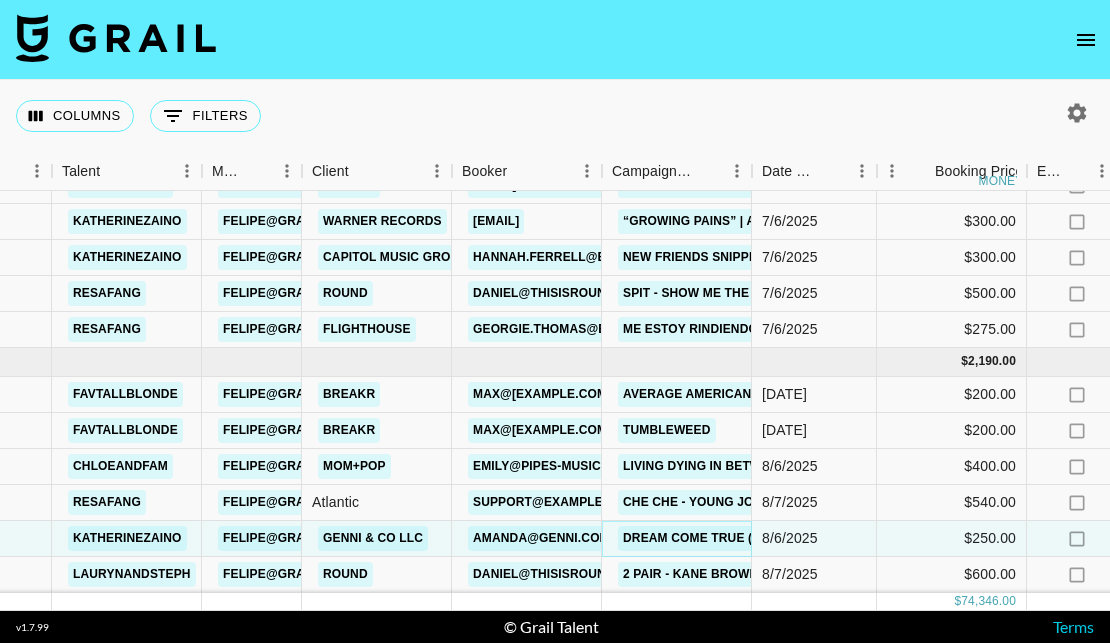 click on "Dream Come True (Sped up)" at bounding box center [716, 538] 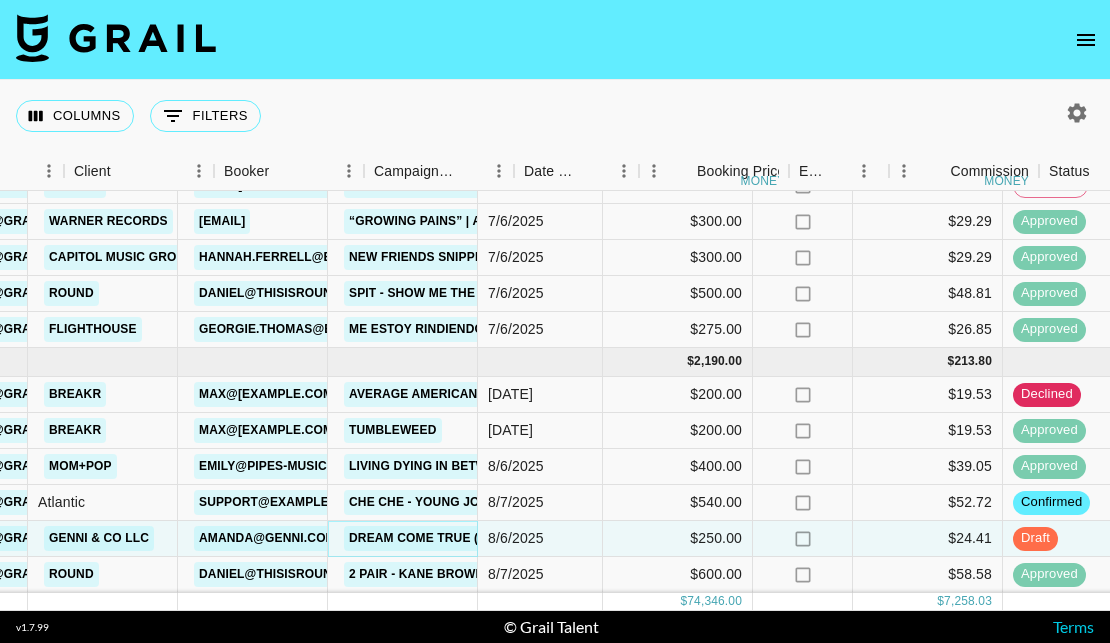 scroll, scrollTop: 2961, scrollLeft: 973, axis: both 